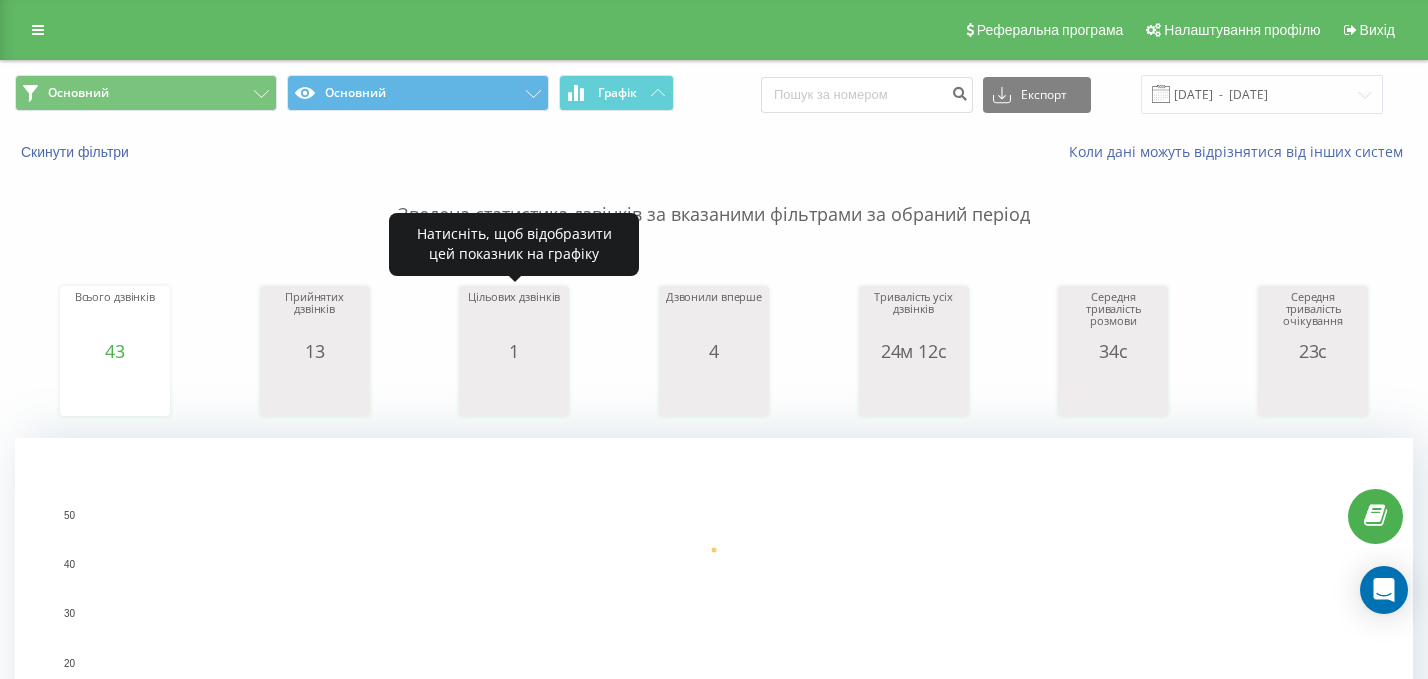 scroll, scrollTop: 536, scrollLeft: 0, axis: vertical 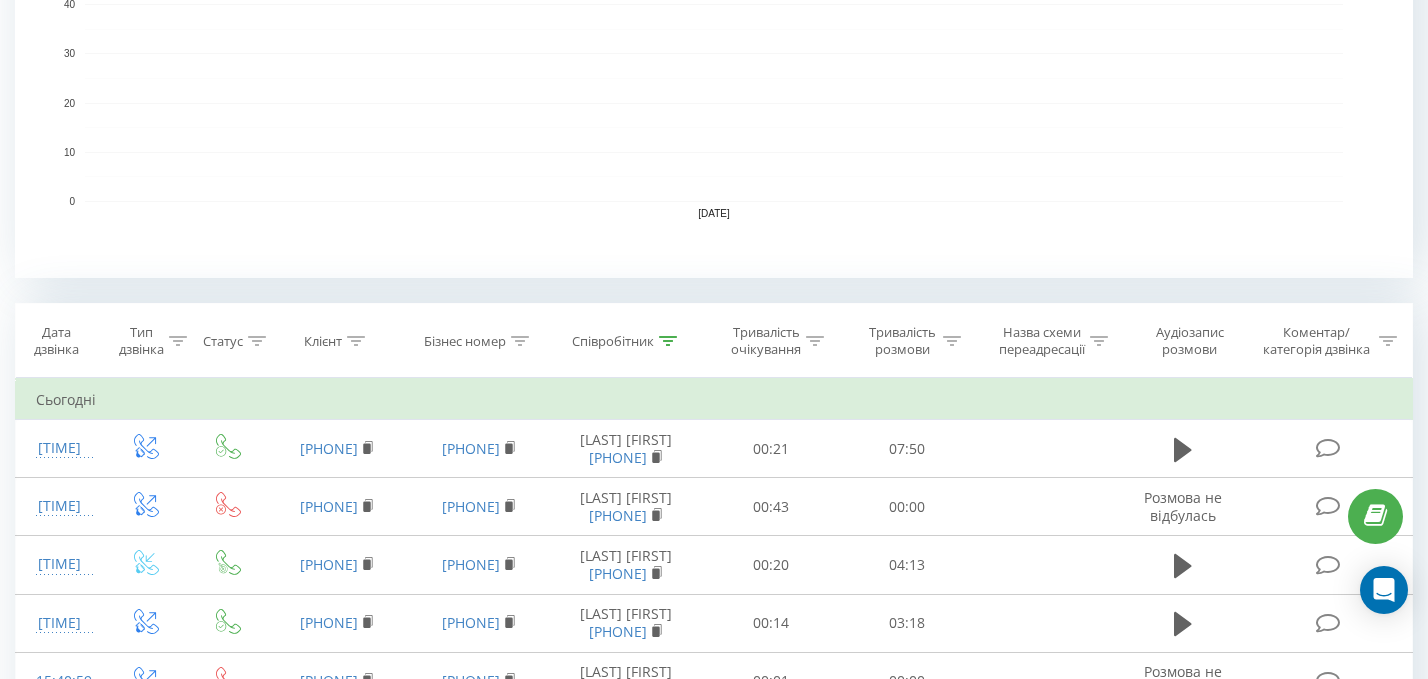 click 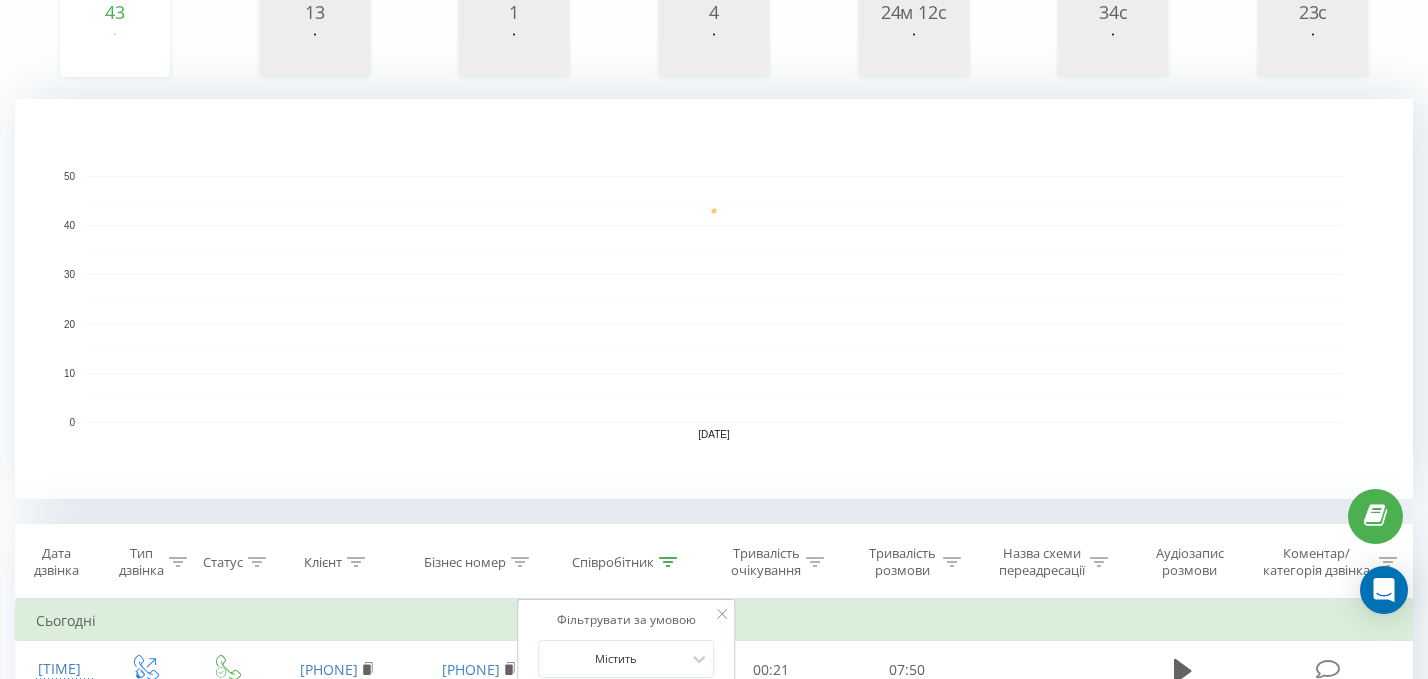 scroll, scrollTop: 0, scrollLeft: 0, axis: both 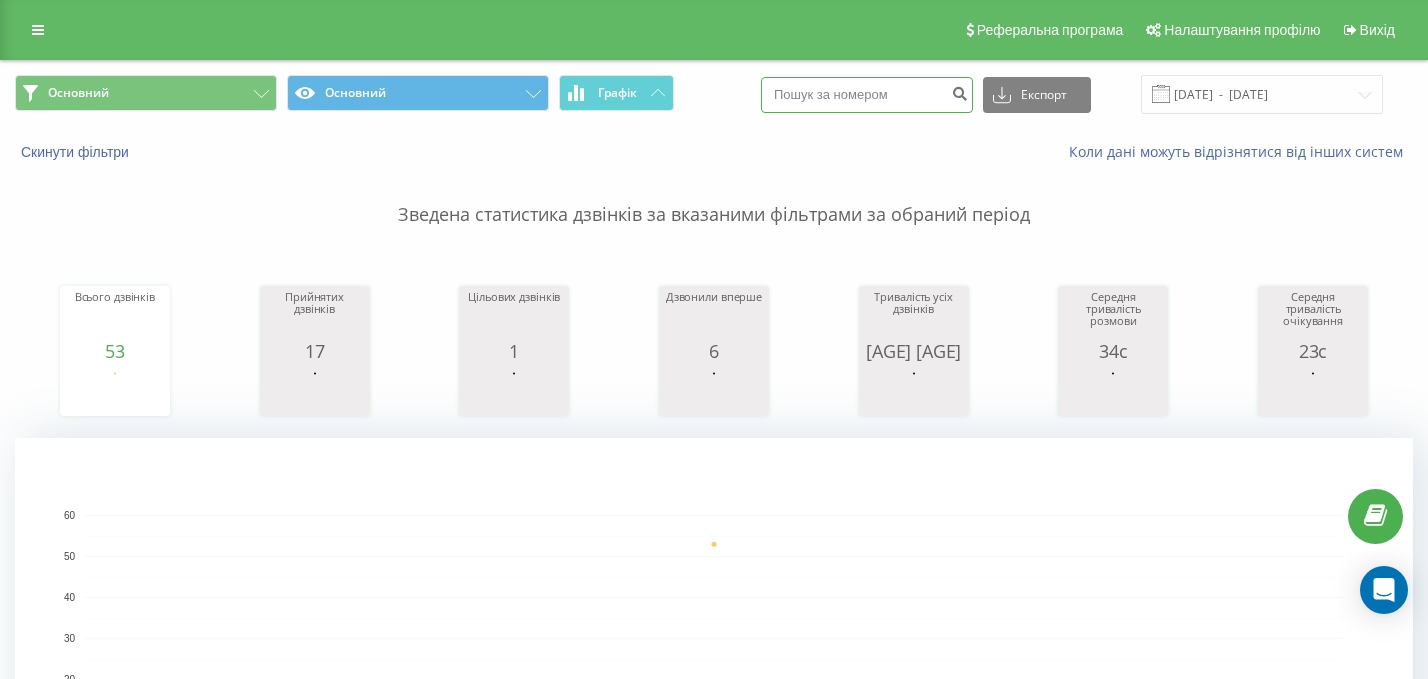 click at bounding box center (867, 95) 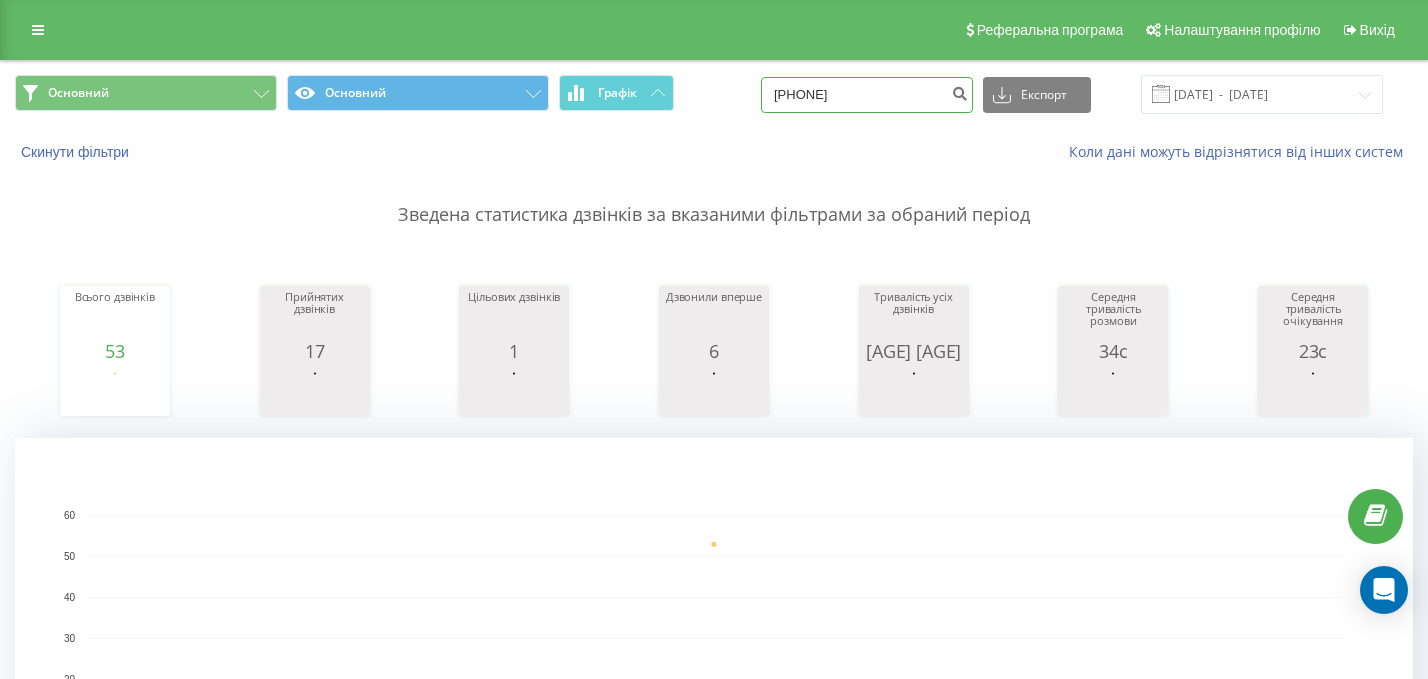 type on "[PHONE]" 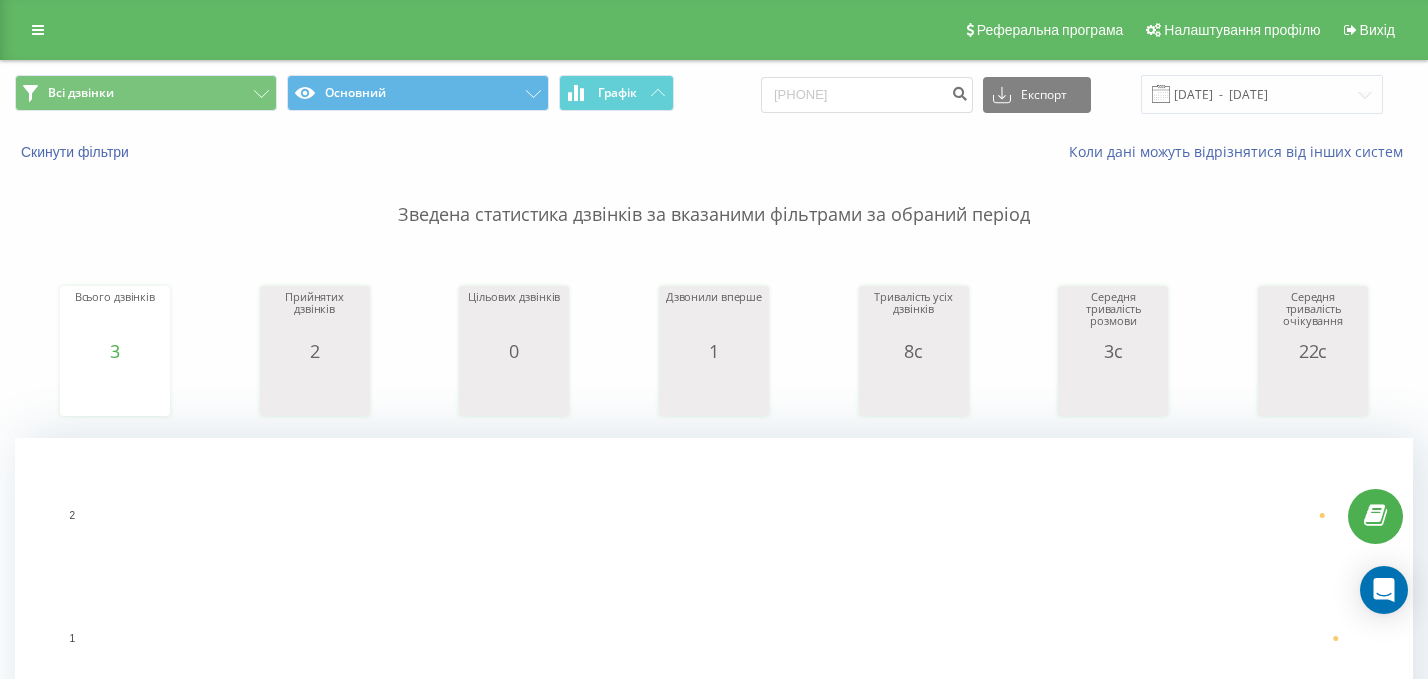 scroll, scrollTop: 0, scrollLeft: 0, axis: both 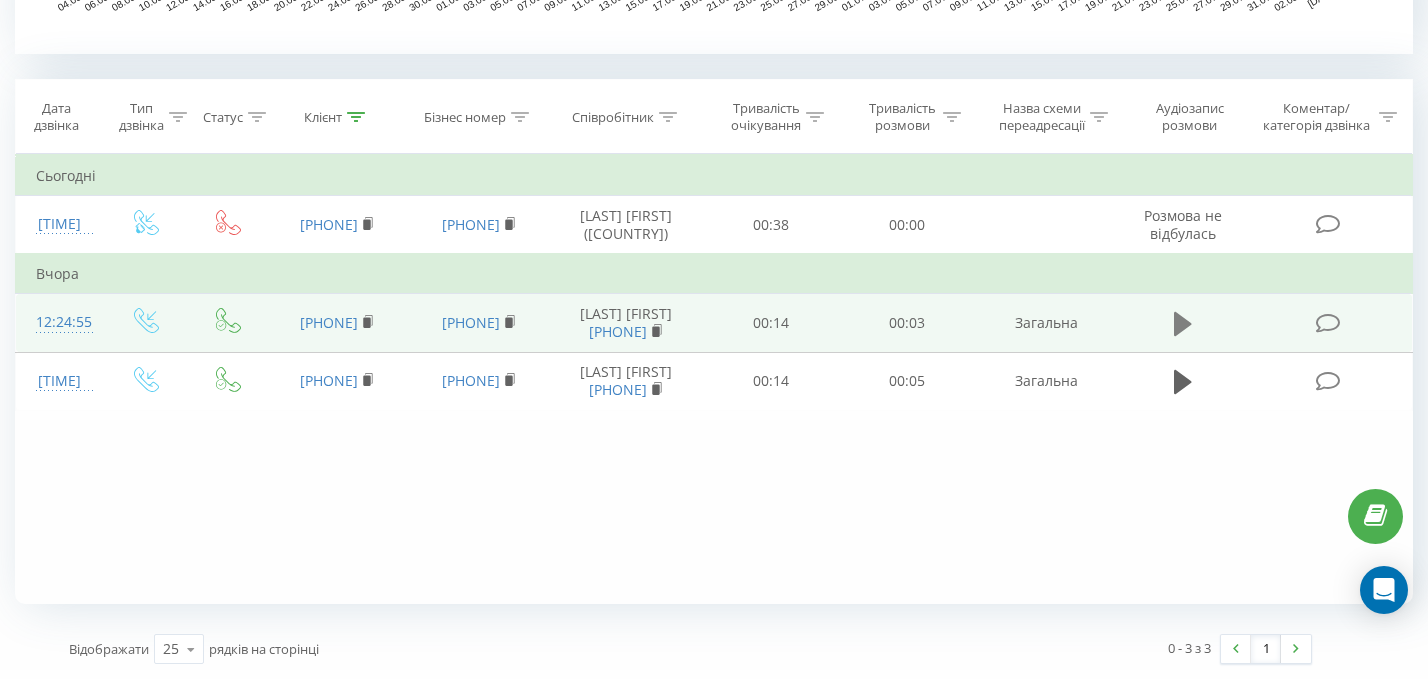 click 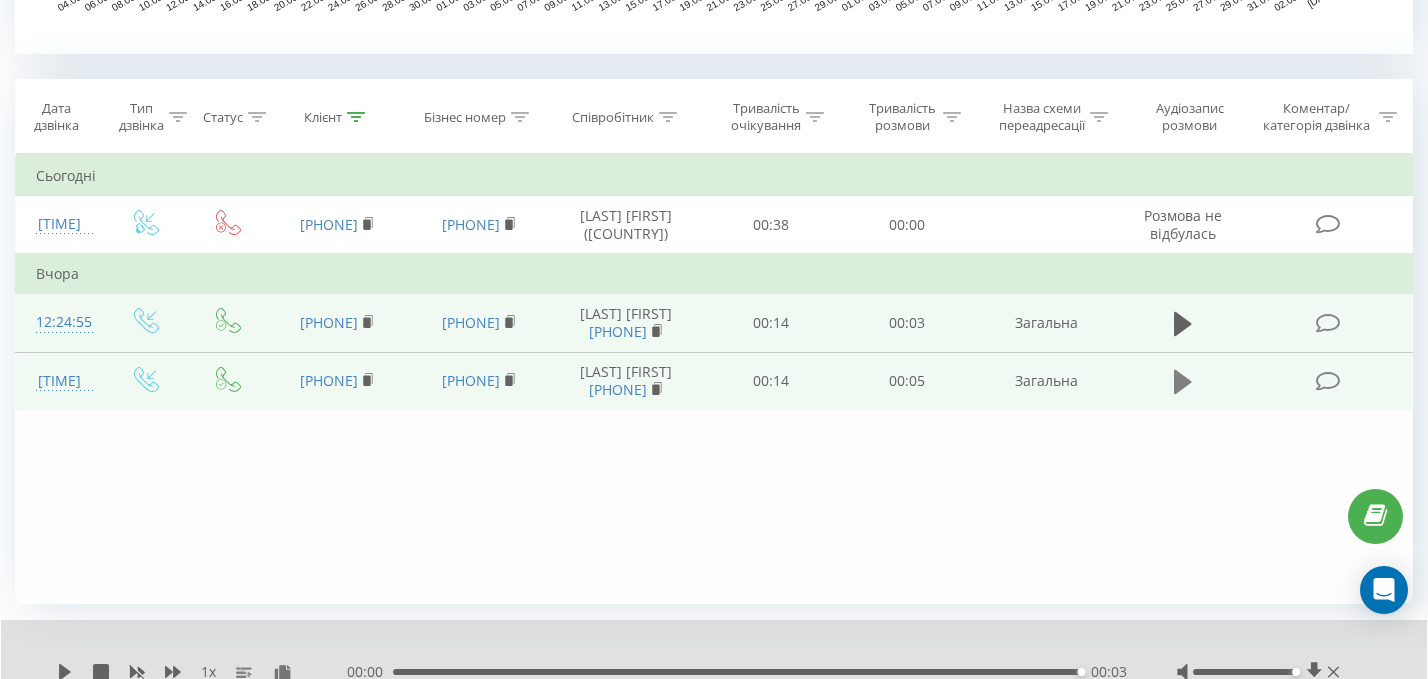 click 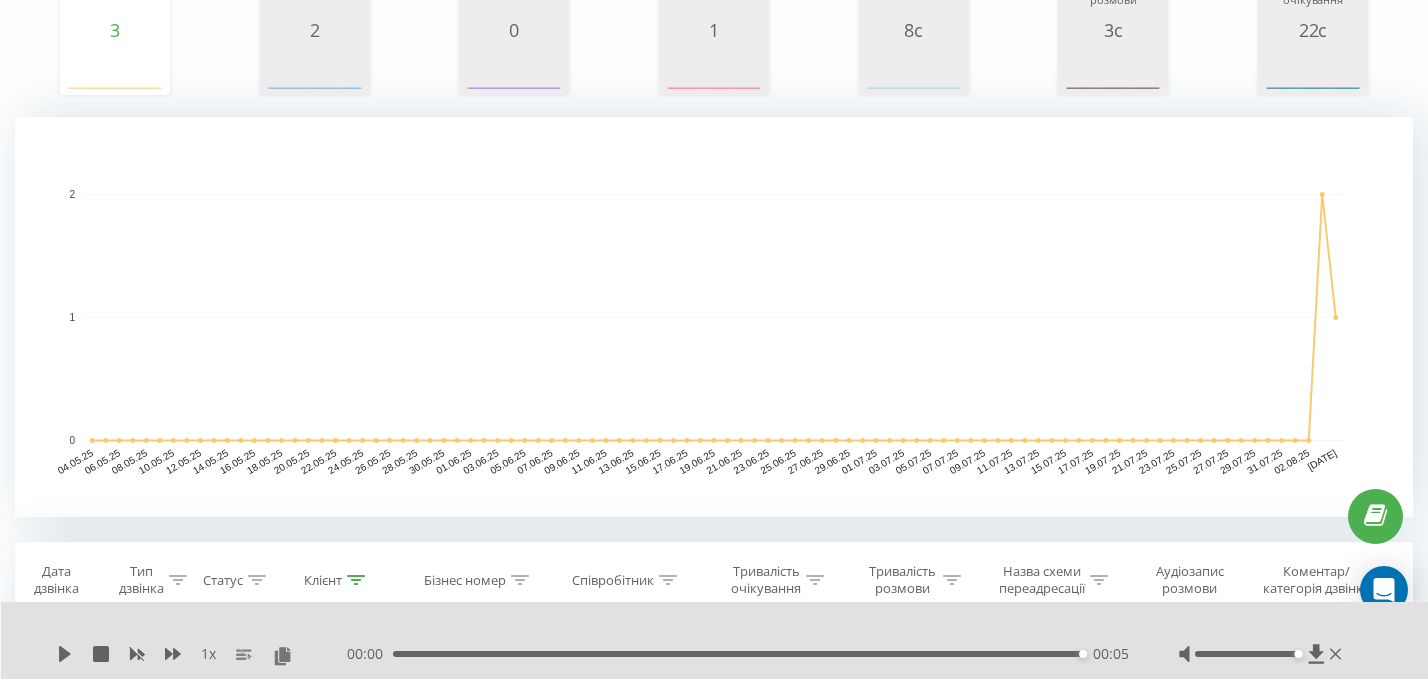 scroll, scrollTop: 0, scrollLeft: 0, axis: both 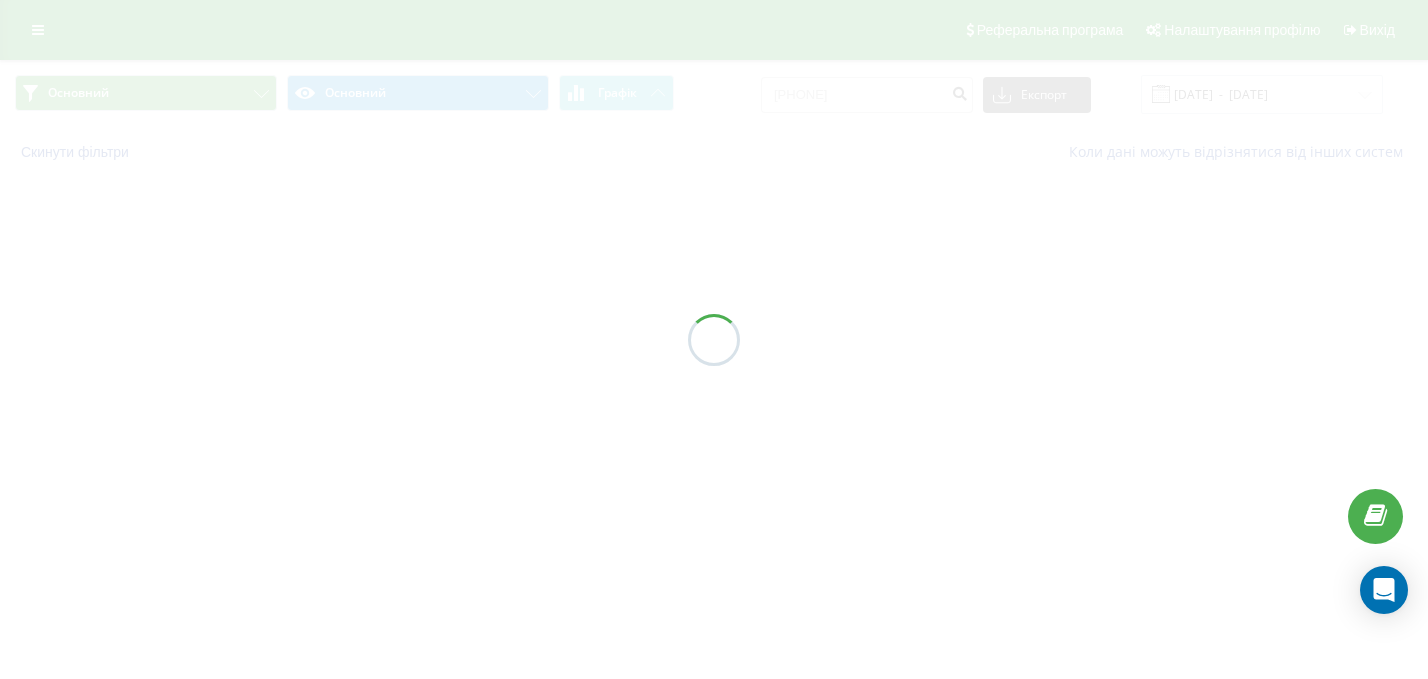 click at bounding box center (714, 339) 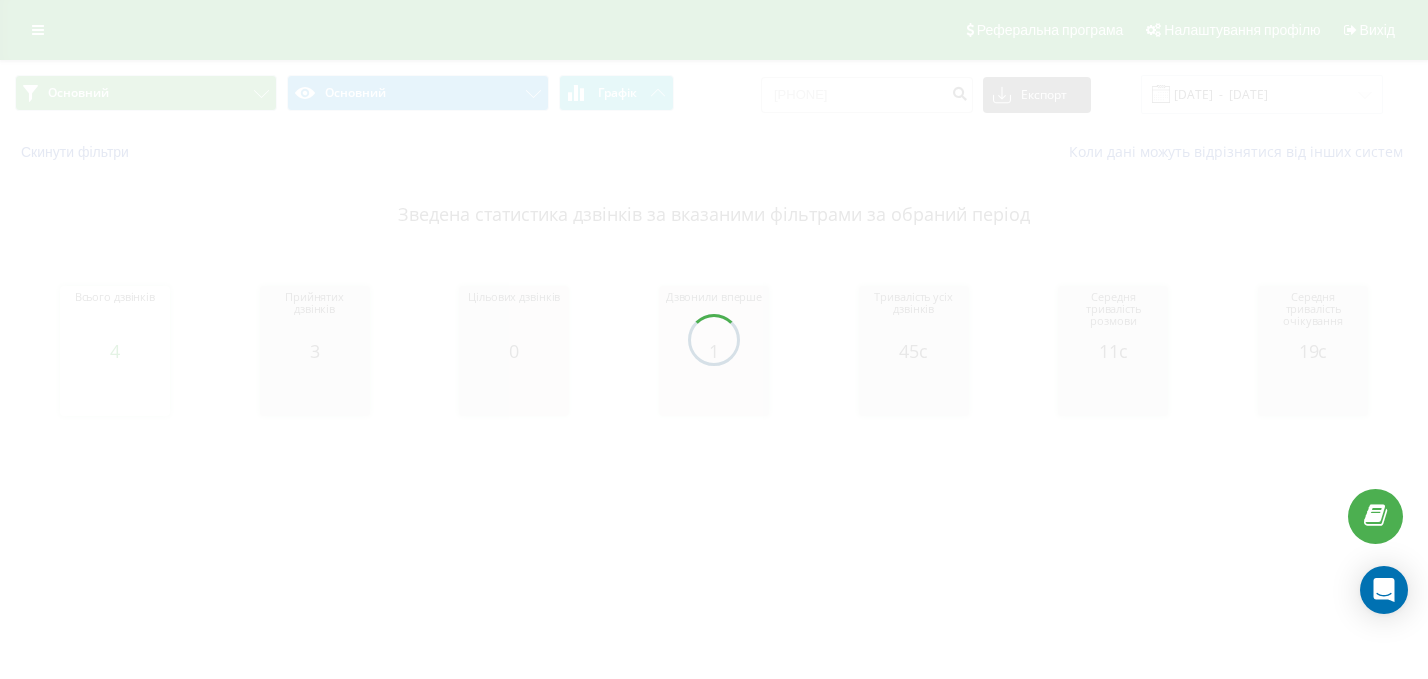 click at bounding box center [714, 339] 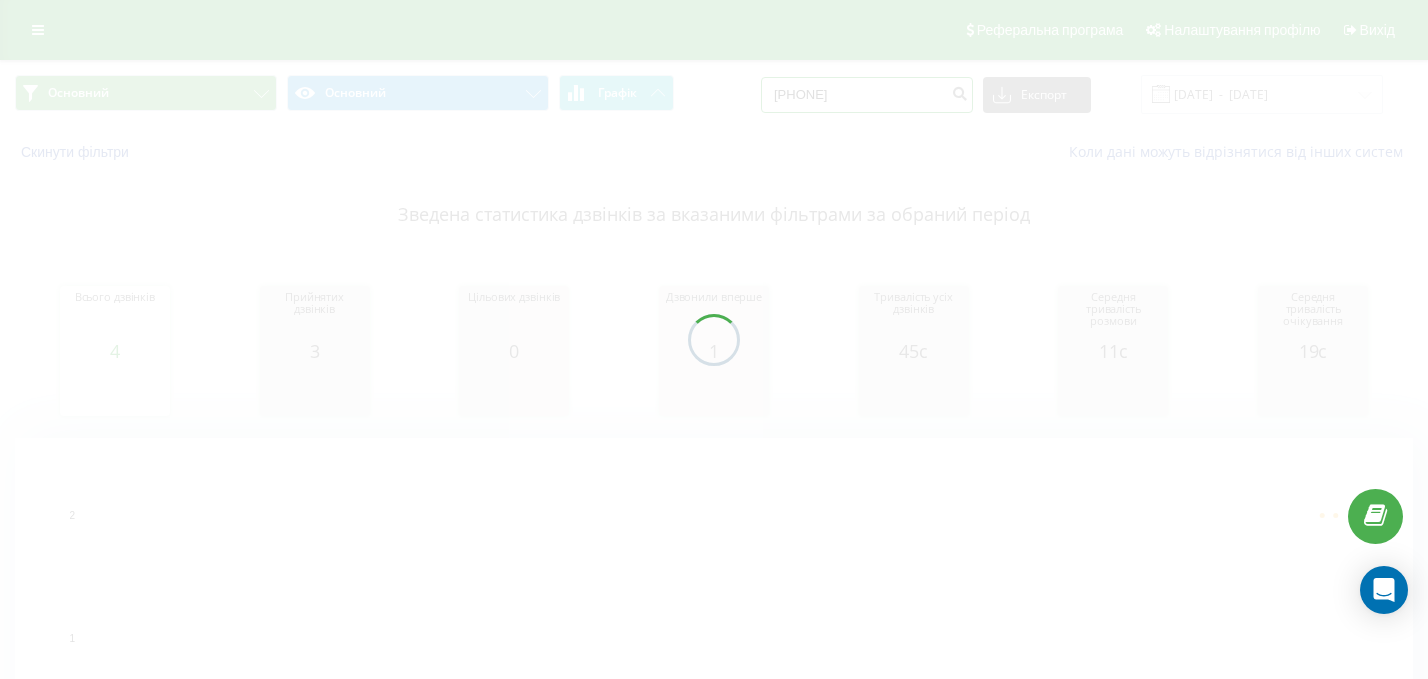 click on "[PHONE]" at bounding box center (867, 95) 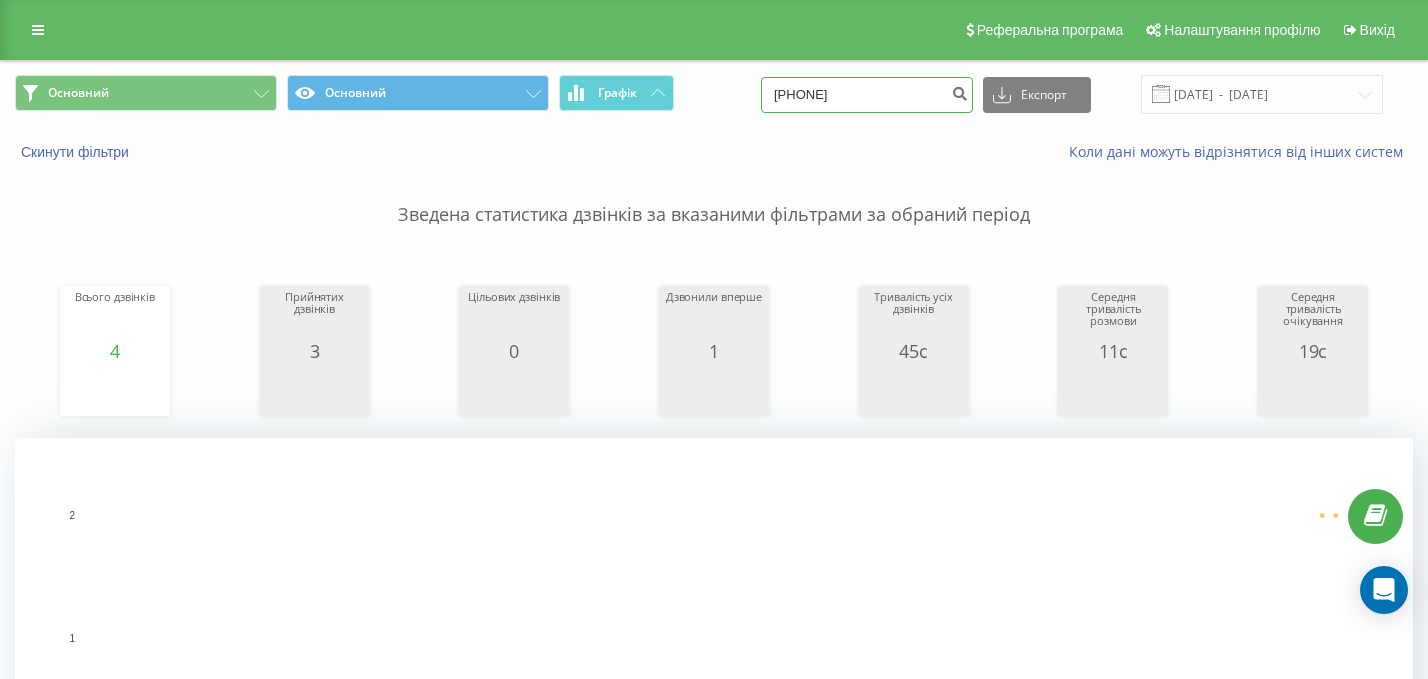 click on "[PHONE]" at bounding box center [867, 95] 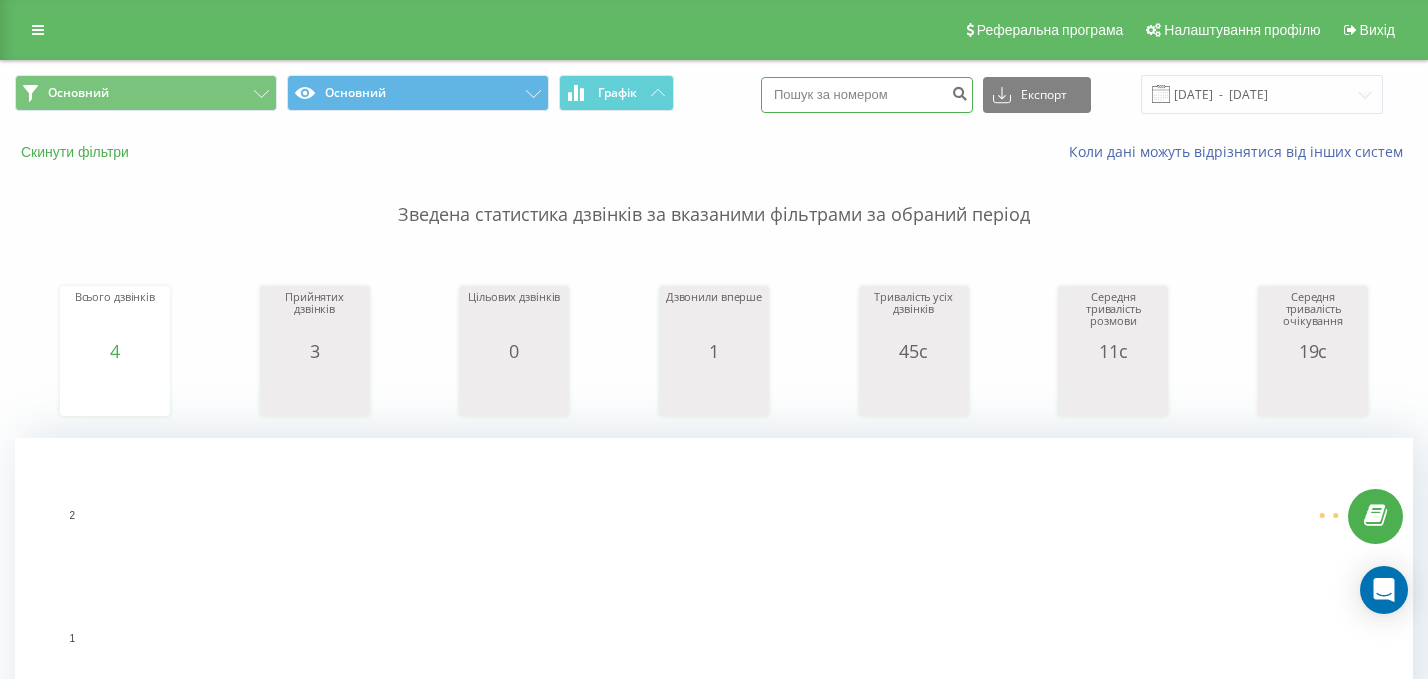type 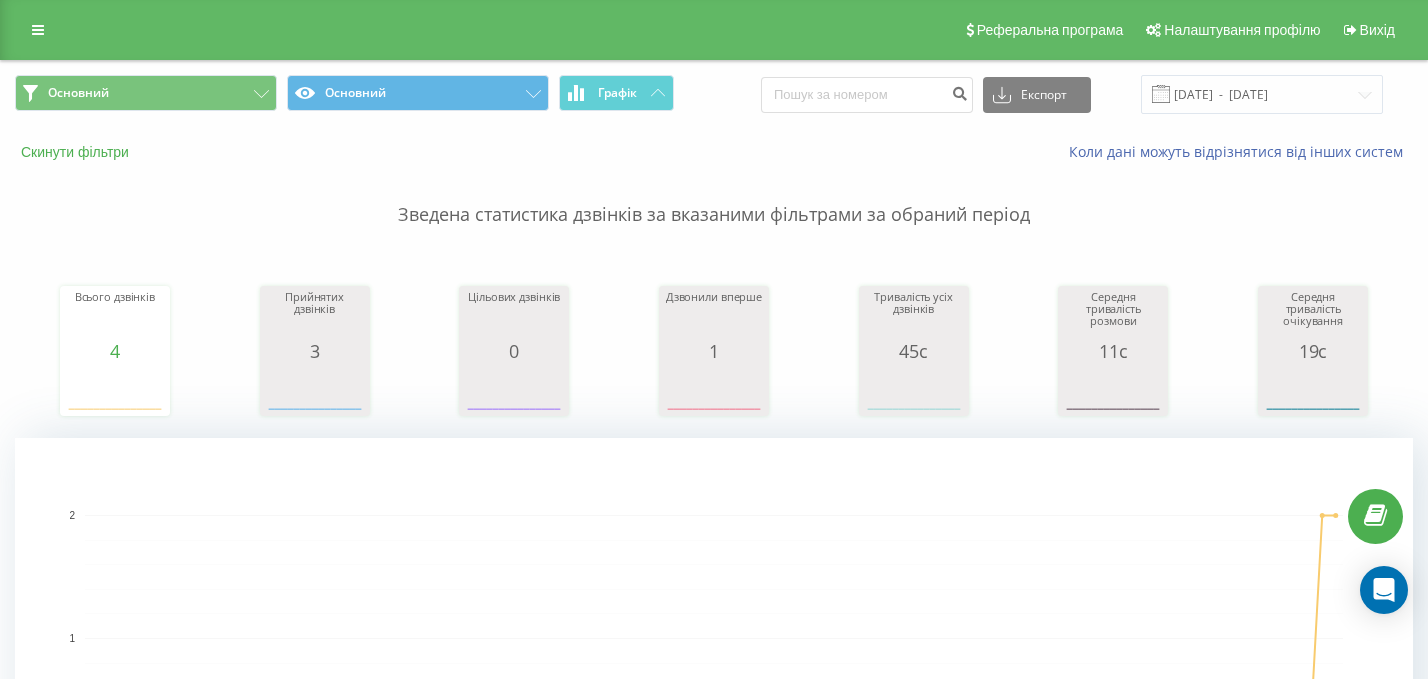 click on "Скинути фільтри" at bounding box center (77, 152) 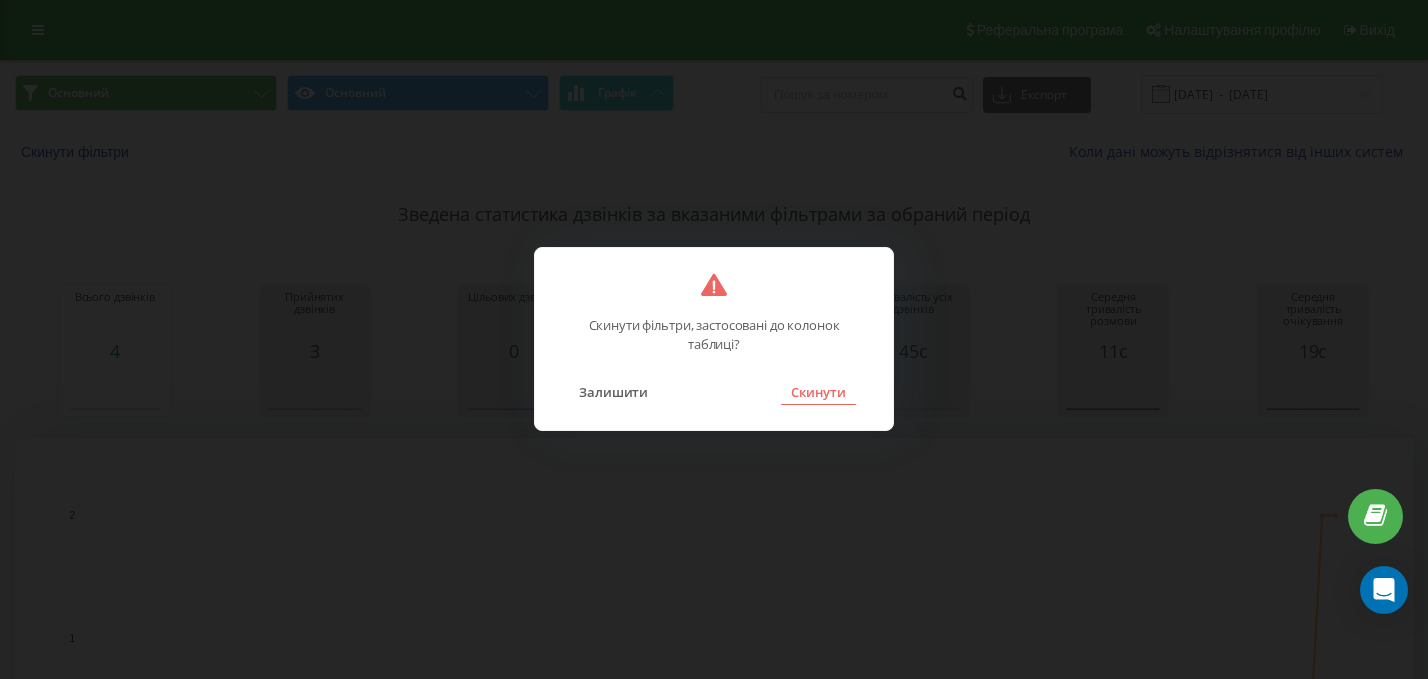 click on "Скинути" at bounding box center [818, 392] 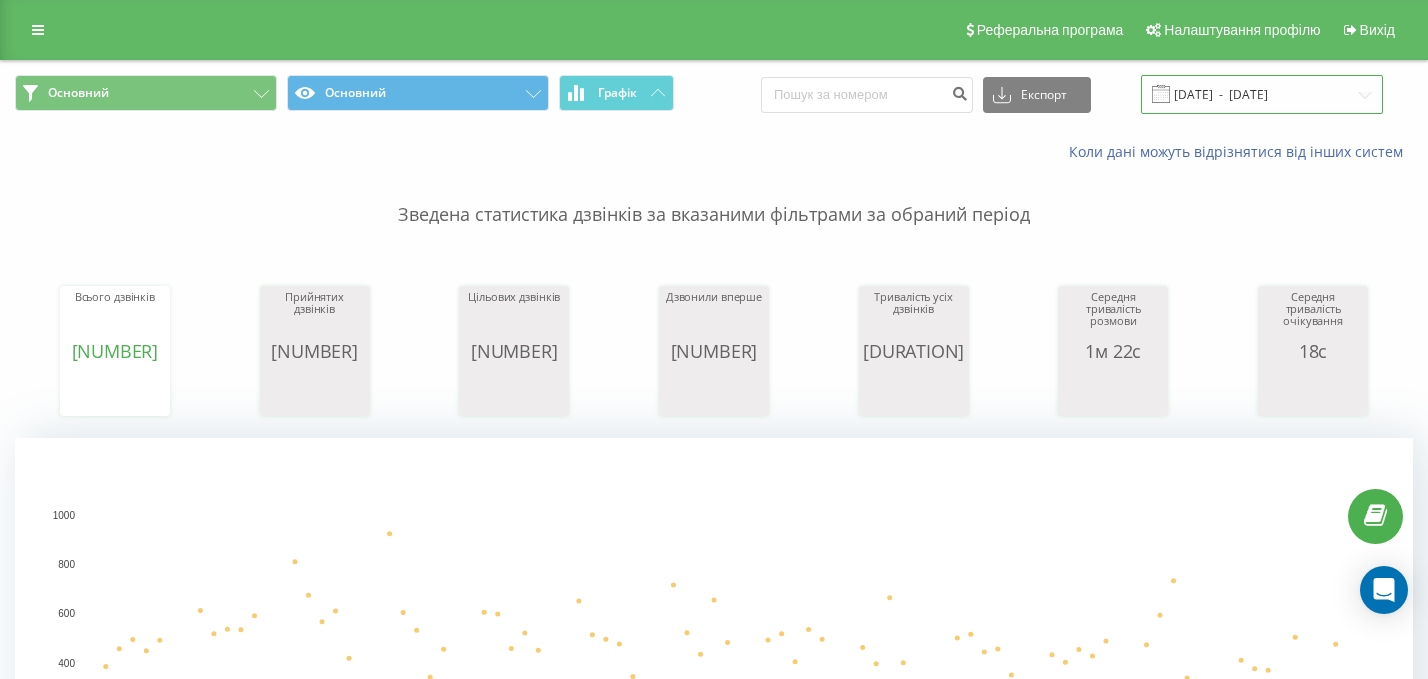 click on "[DATE]  -  [DATE]" at bounding box center [1262, 94] 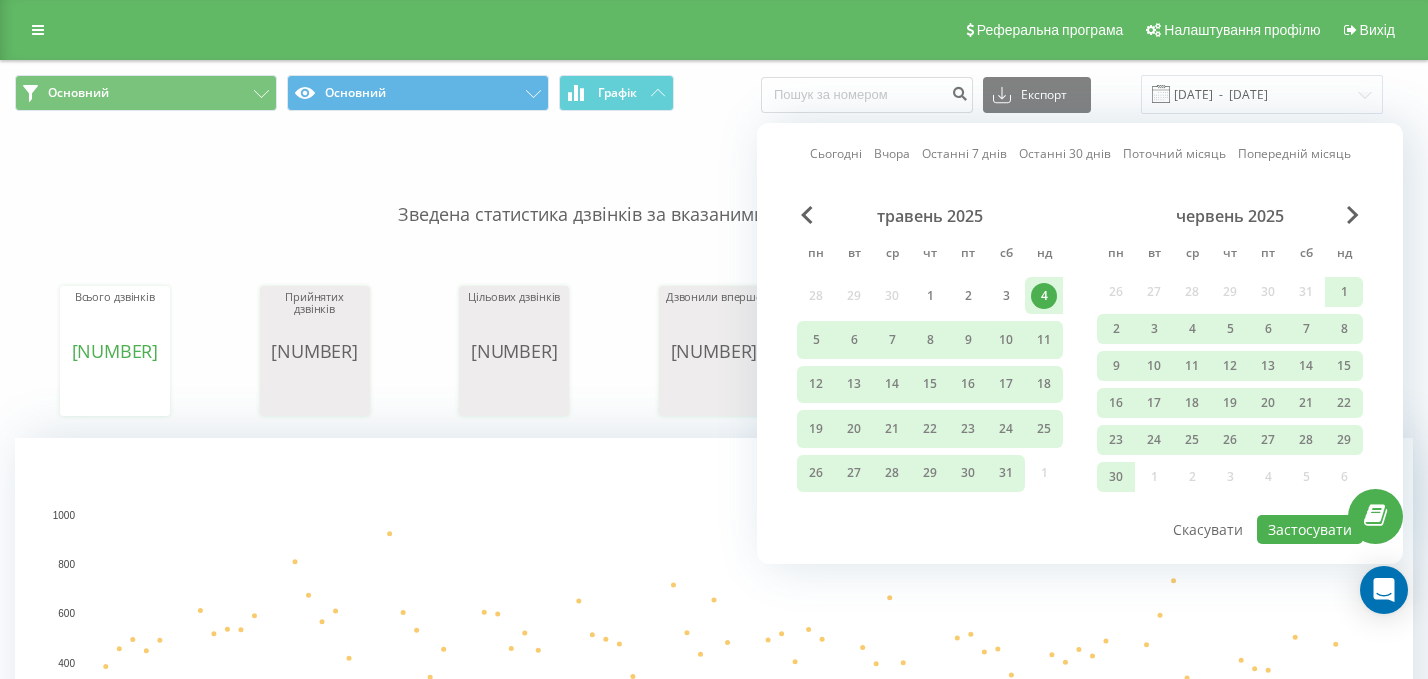 click on "Сьогодні" at bounding box center (836, 153) 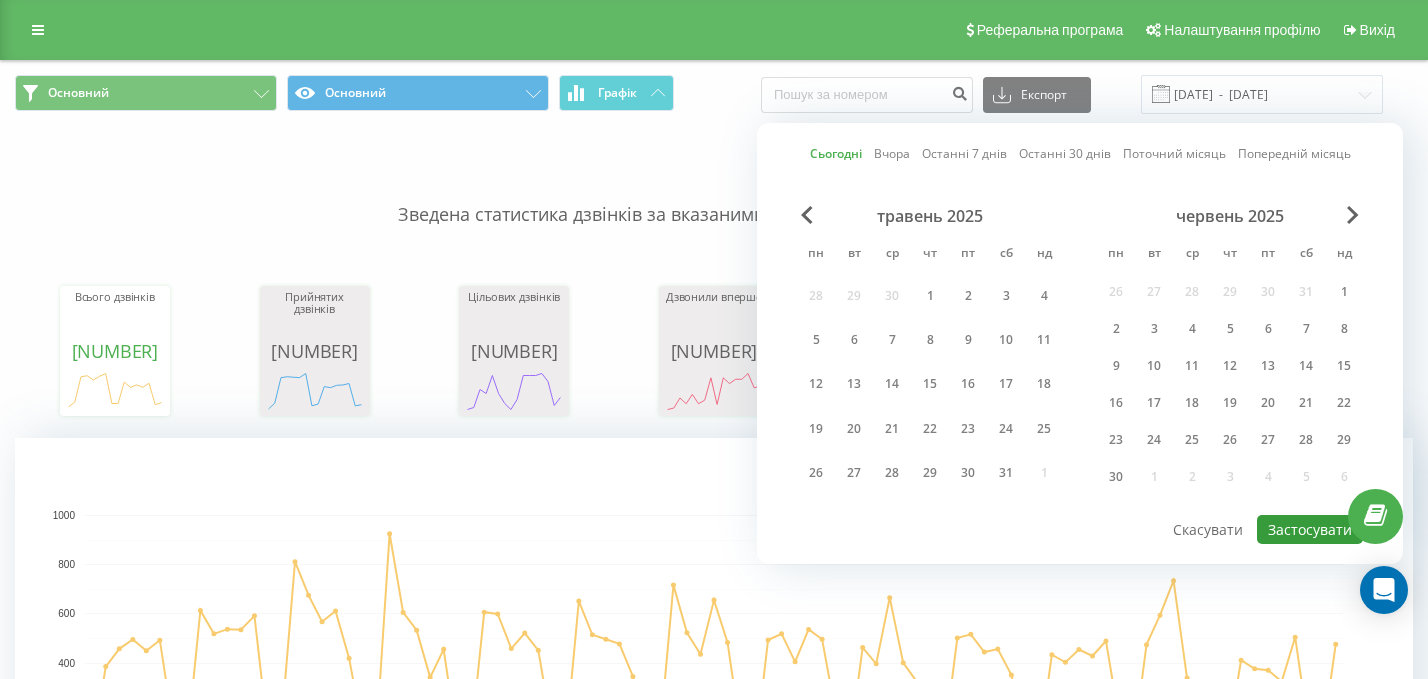 click on "Застосувати" at bounding box center (1310, 529) 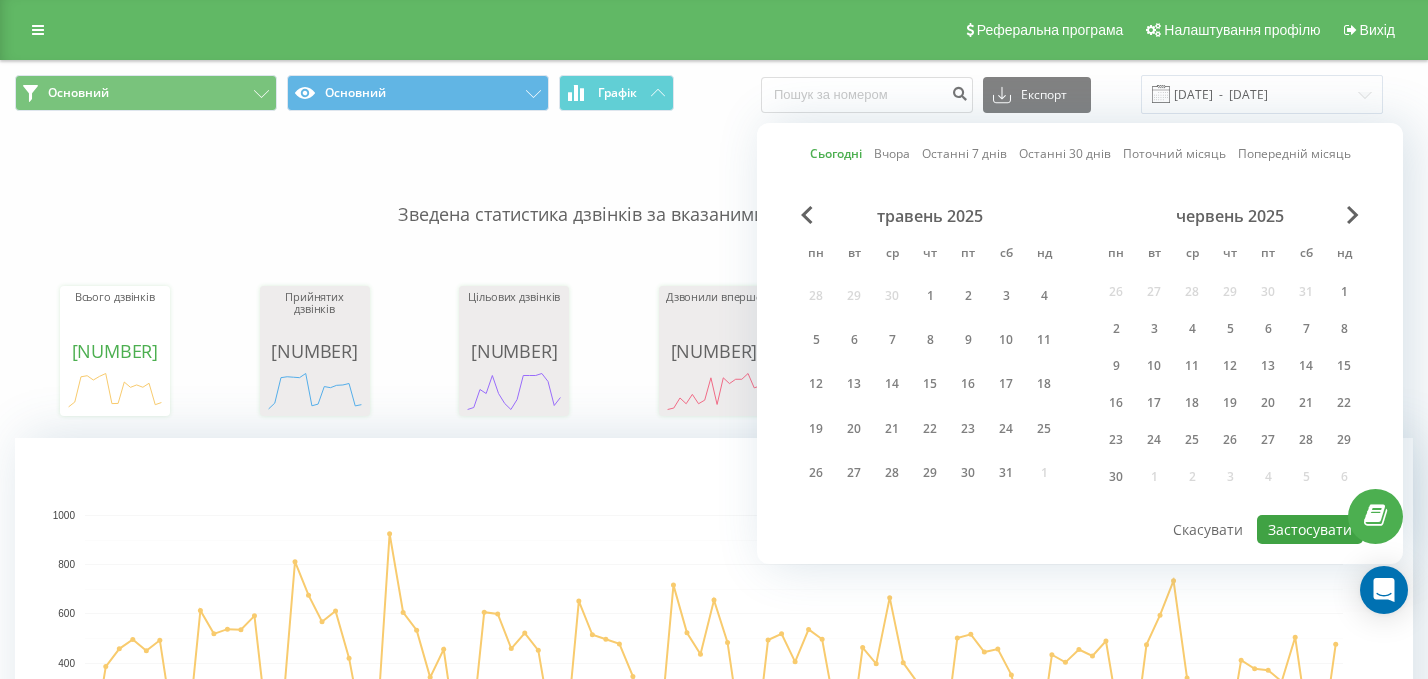 type on "[DATE]  -  [DATE]" 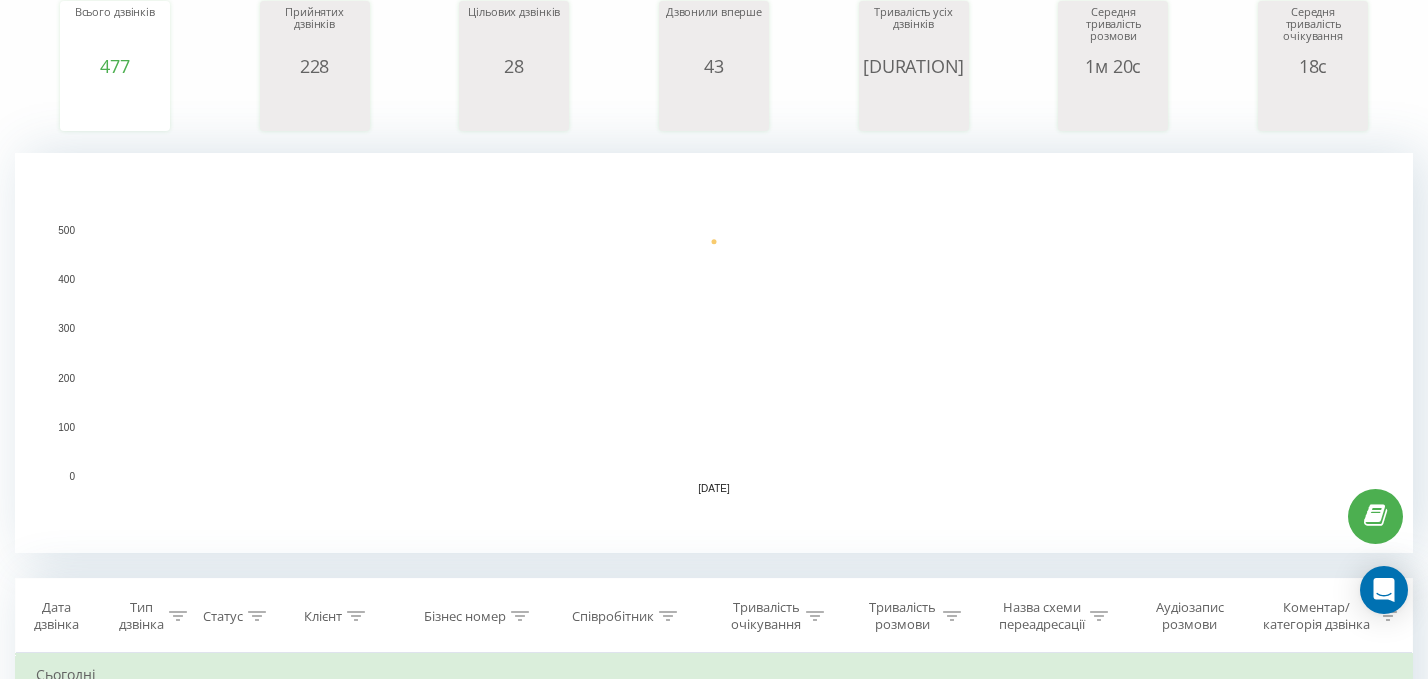 scroll, scrollTop: 317, scrollLeft: 0, axis: vertical 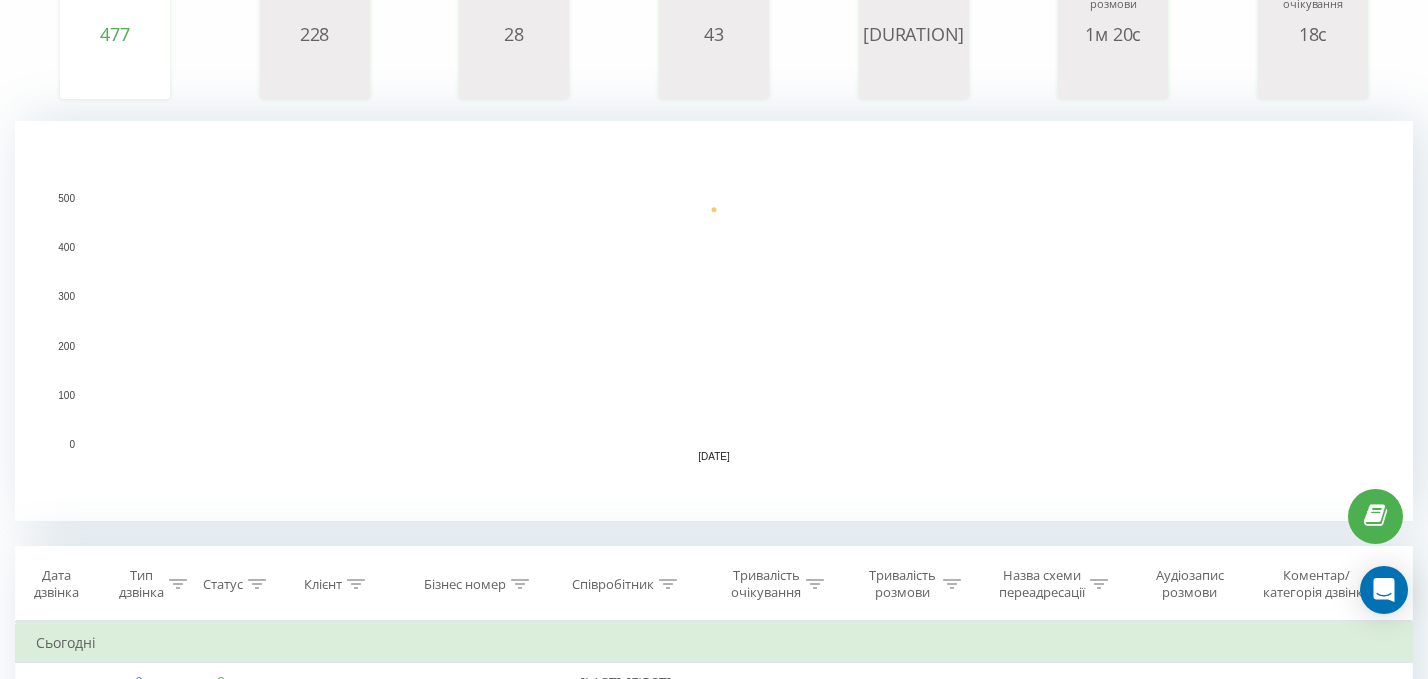 click on "Співробітник" at bounding box center [624, 584] 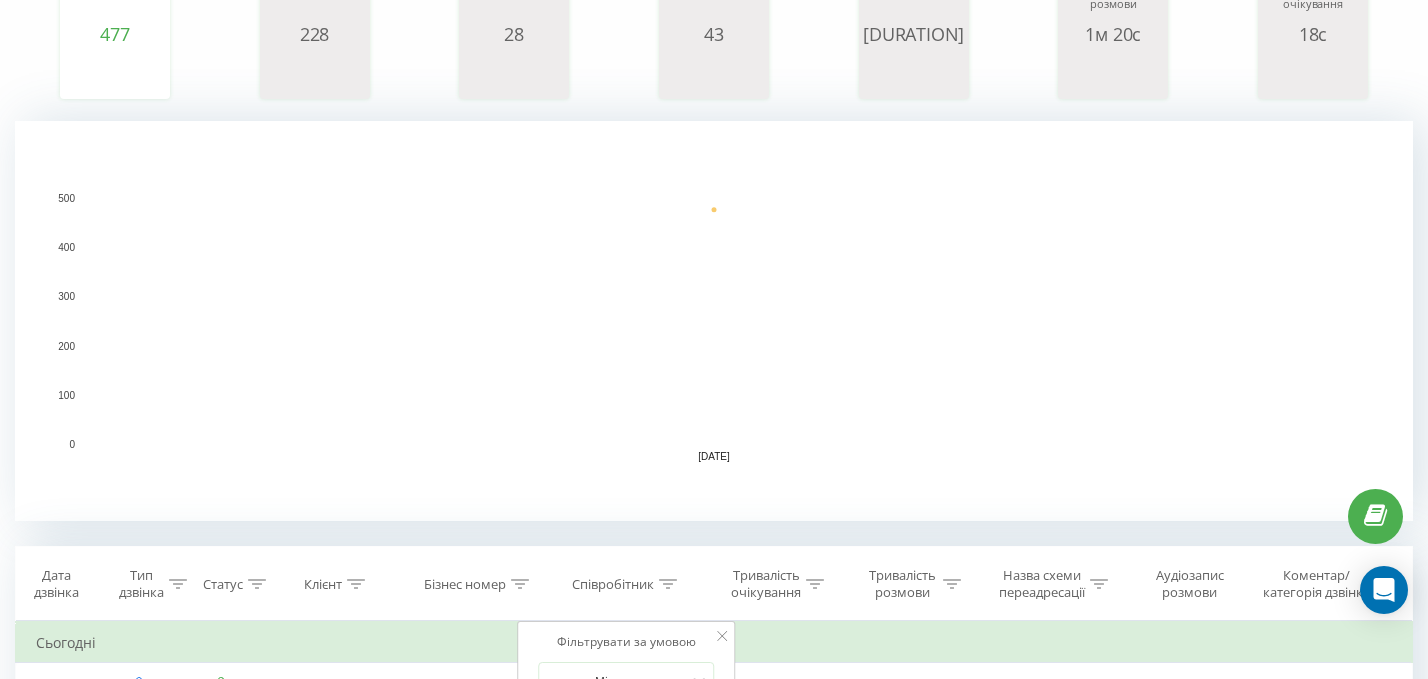 scroll, scrollTop: 453, scrollLeft: 0, axis: vertical 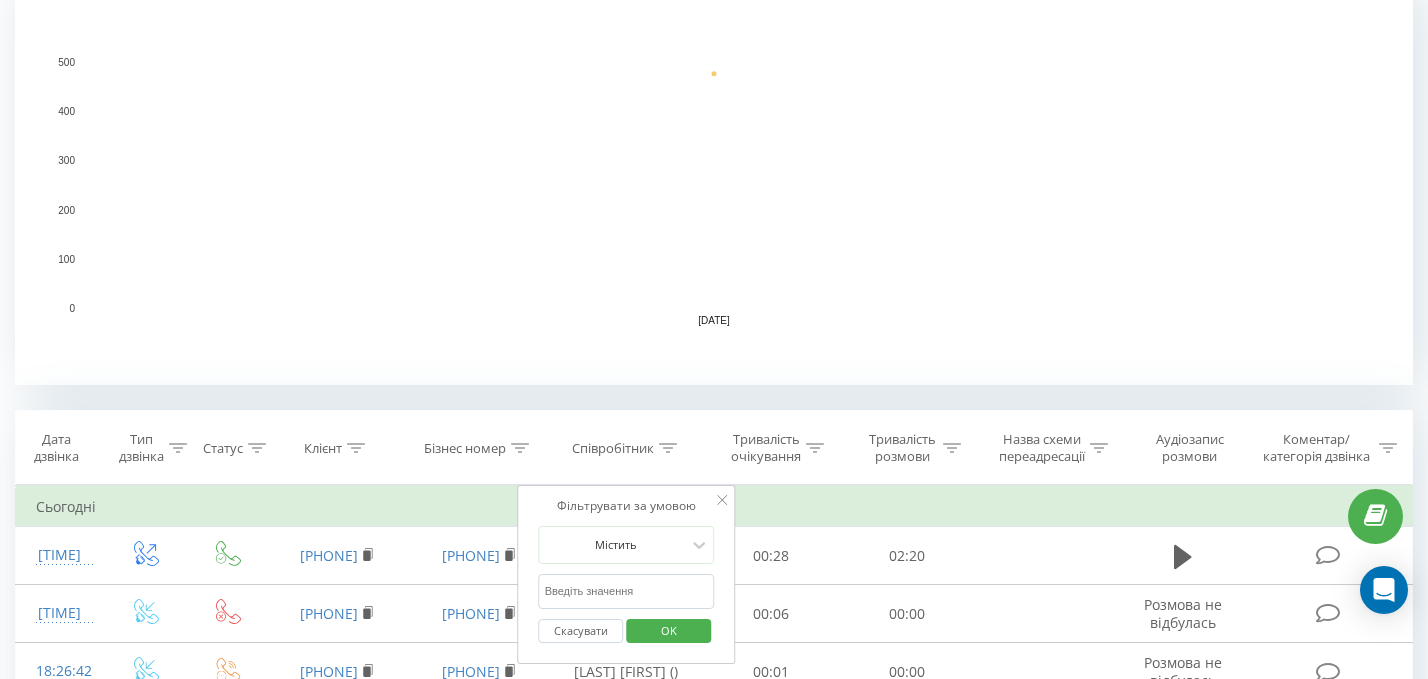 click at bounding box center (627, 591) 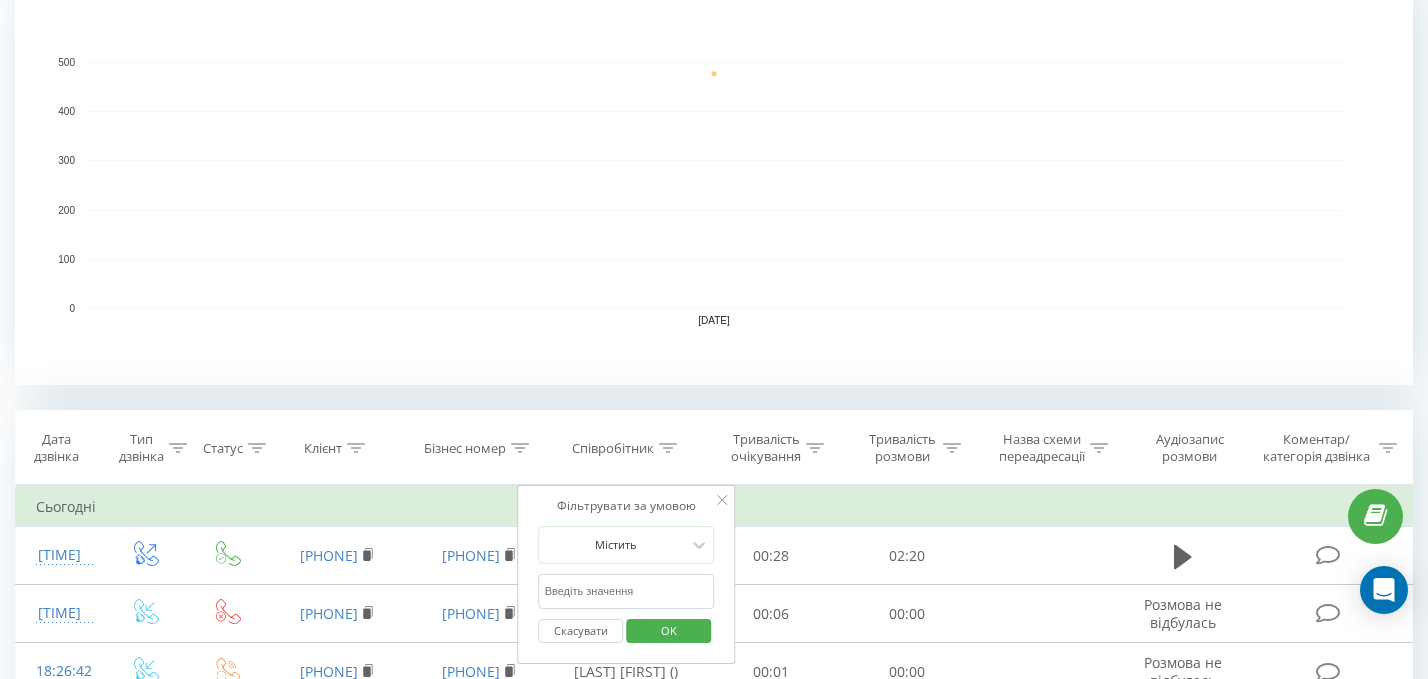 type on "[LAST]" 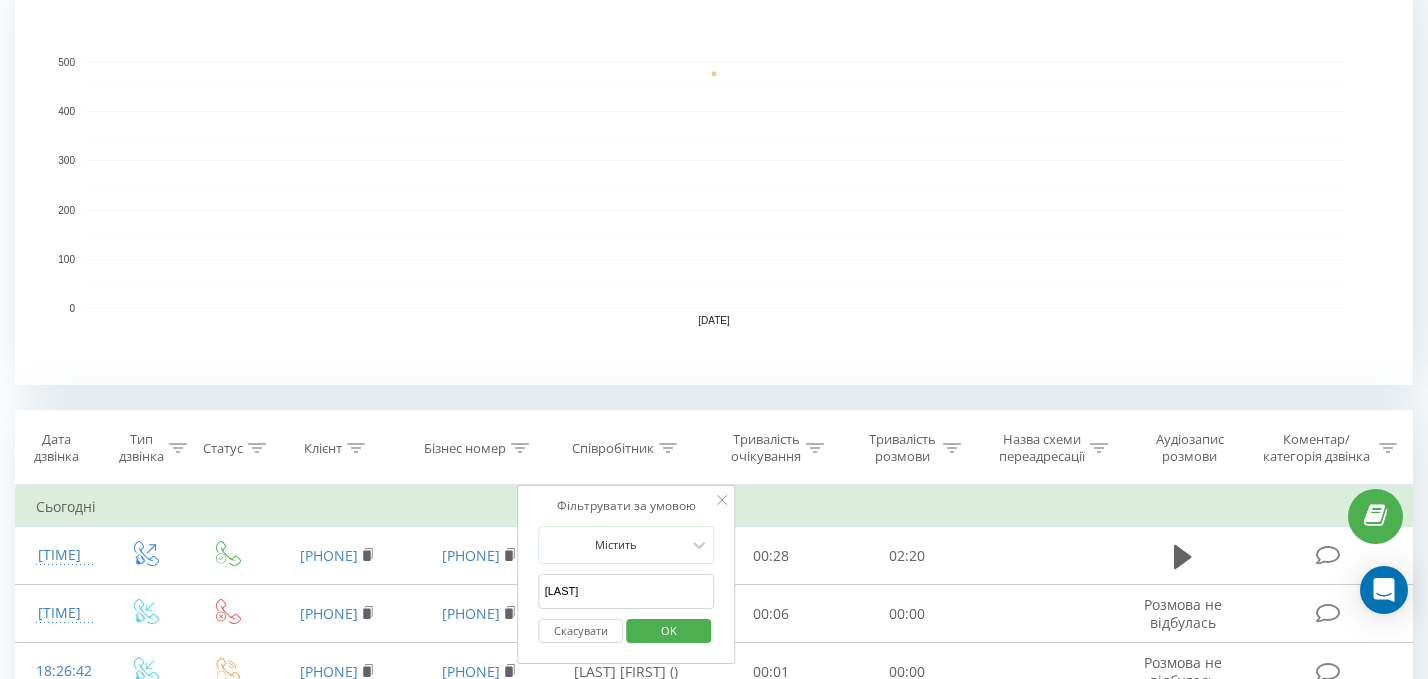 click on "OK" at bounding box center [669, 630] 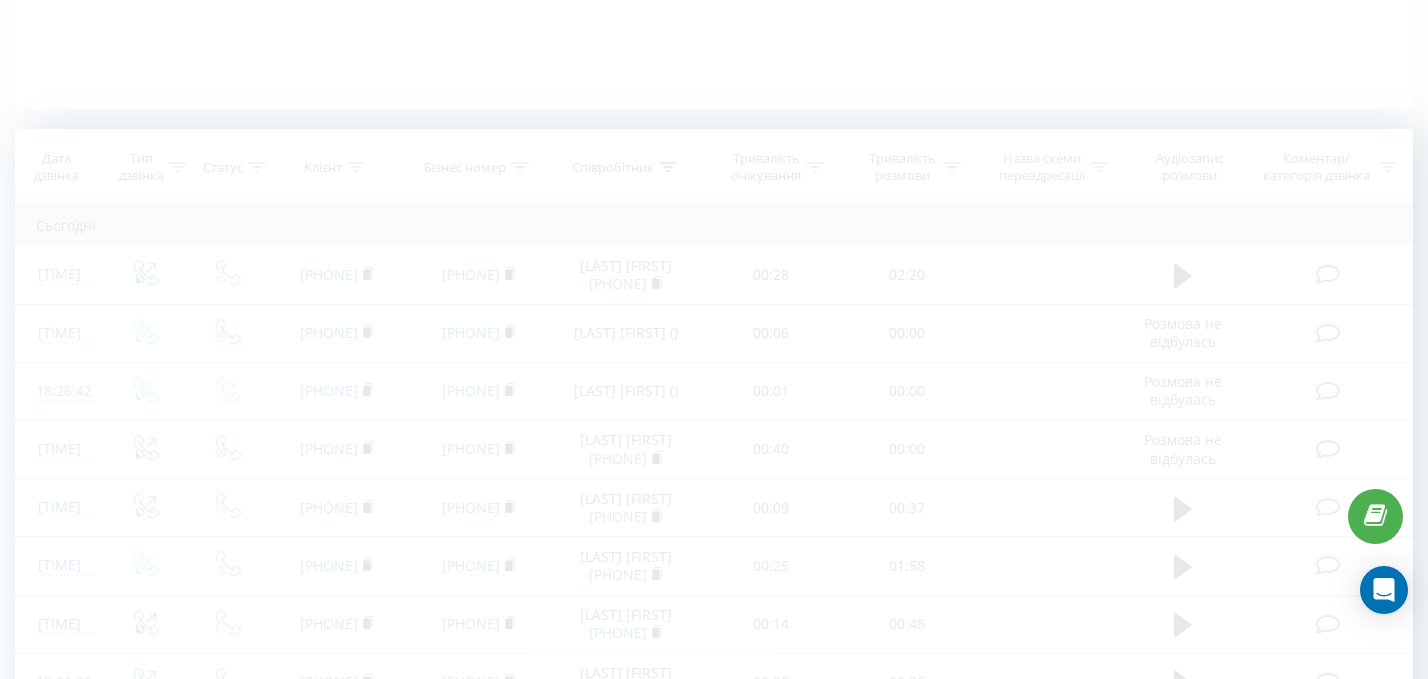 scroll, scrollTop: 0, scrollLeft: 0, axis: both 